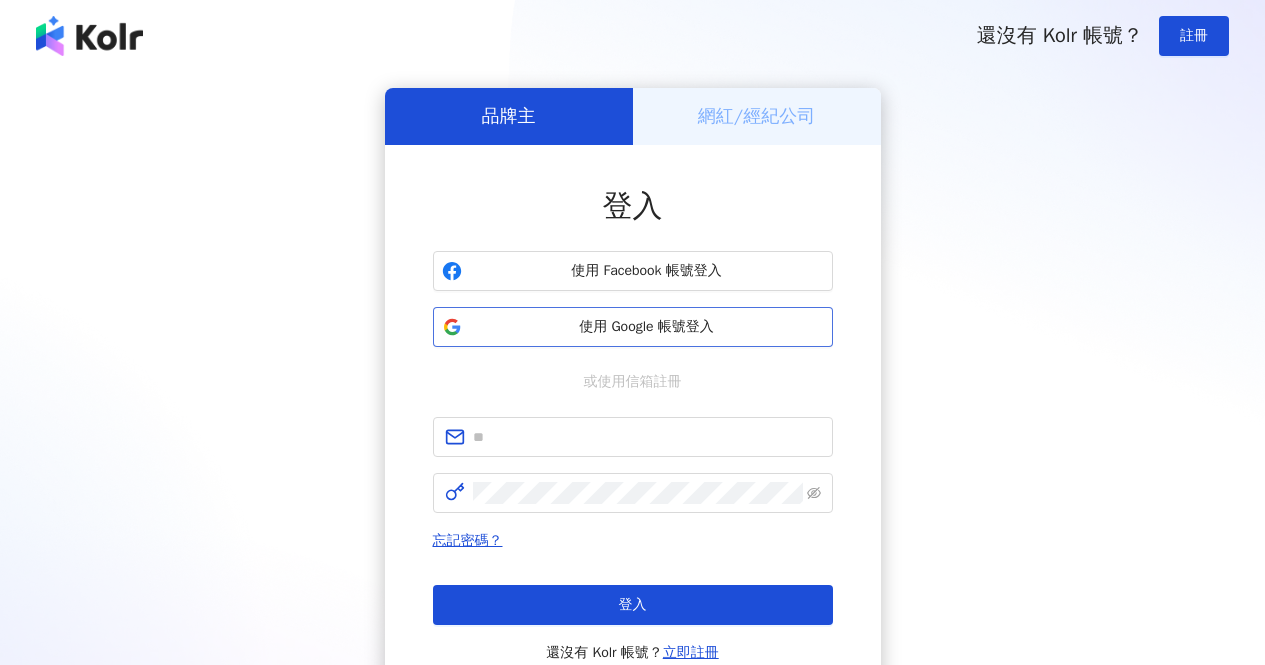 scroll, scrollTop: 0, scrollLeft: 0, axis: both 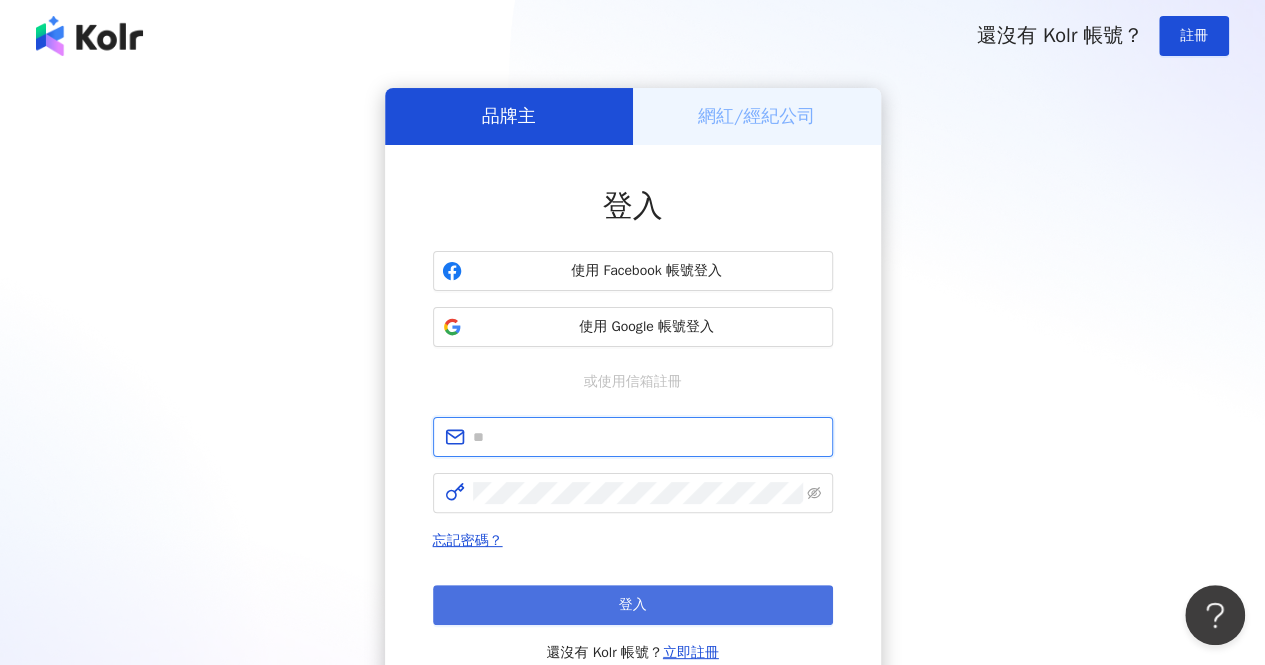 type on "**********" 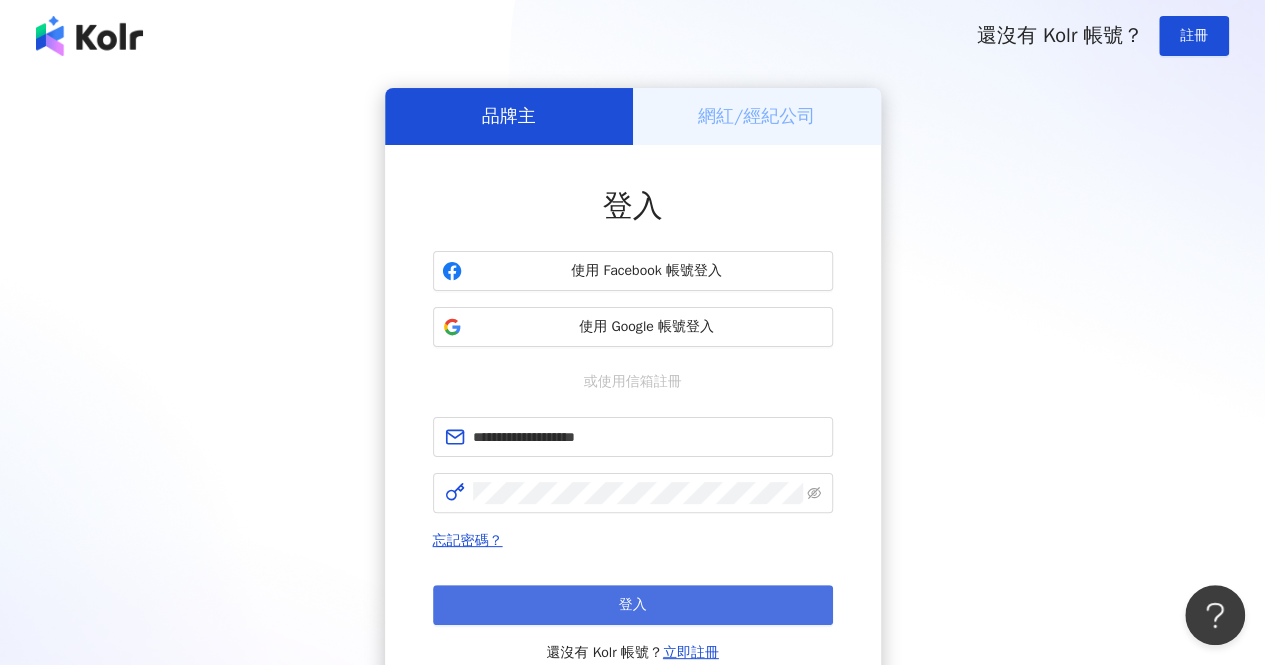 click on "登入" at bounding box center [633, 605] 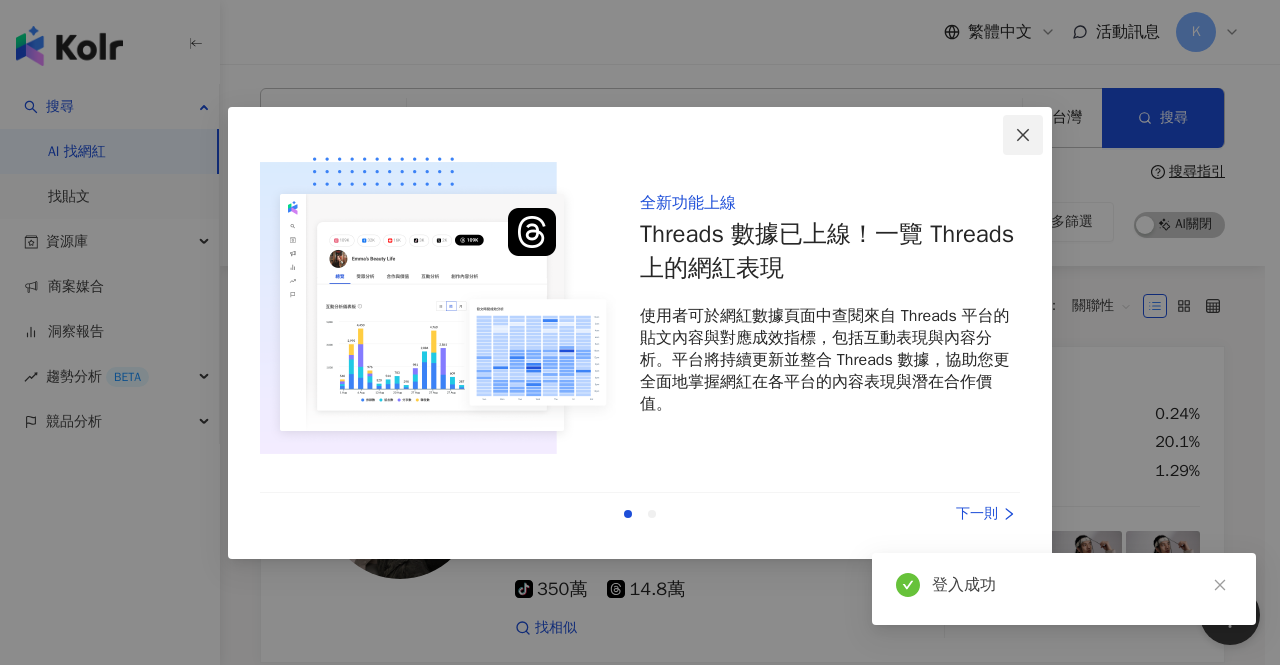 click 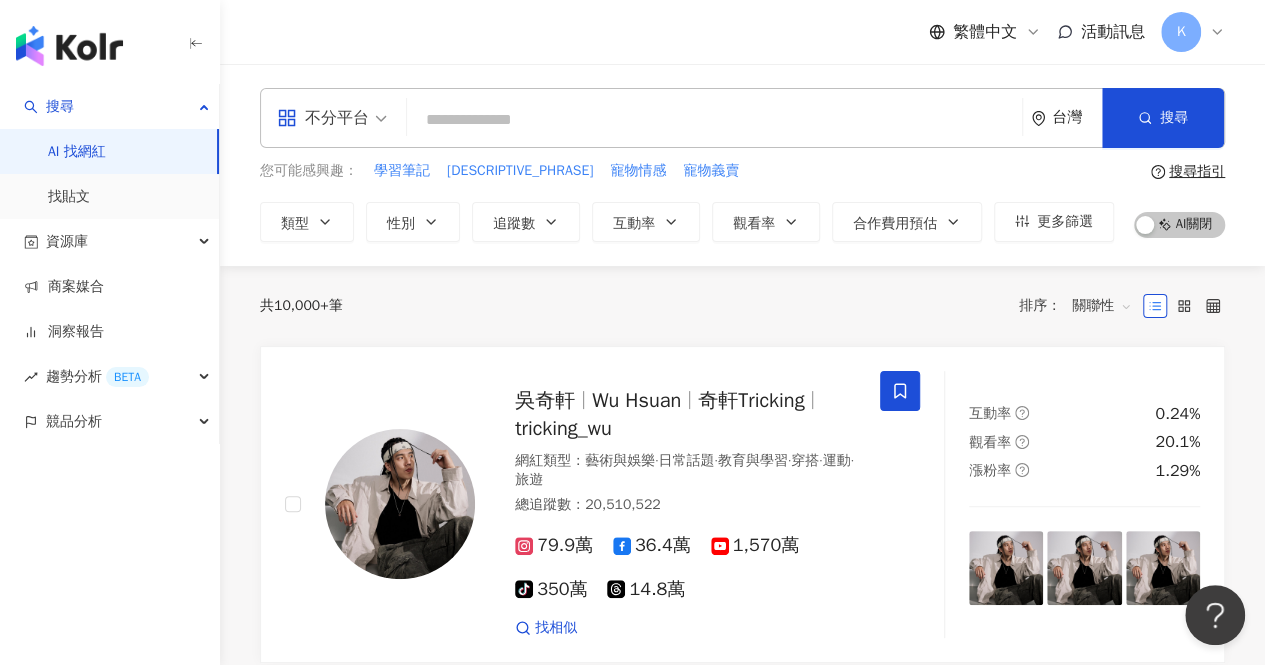 click at bounding box center [714, 120] 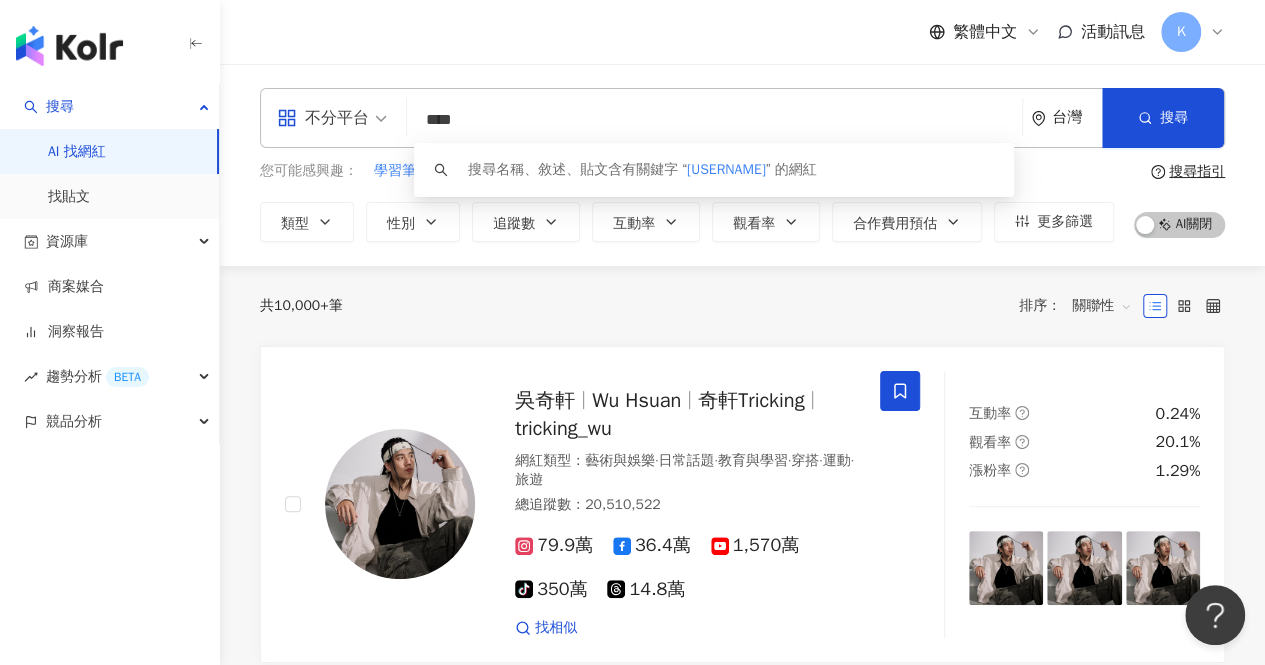 type on "***" 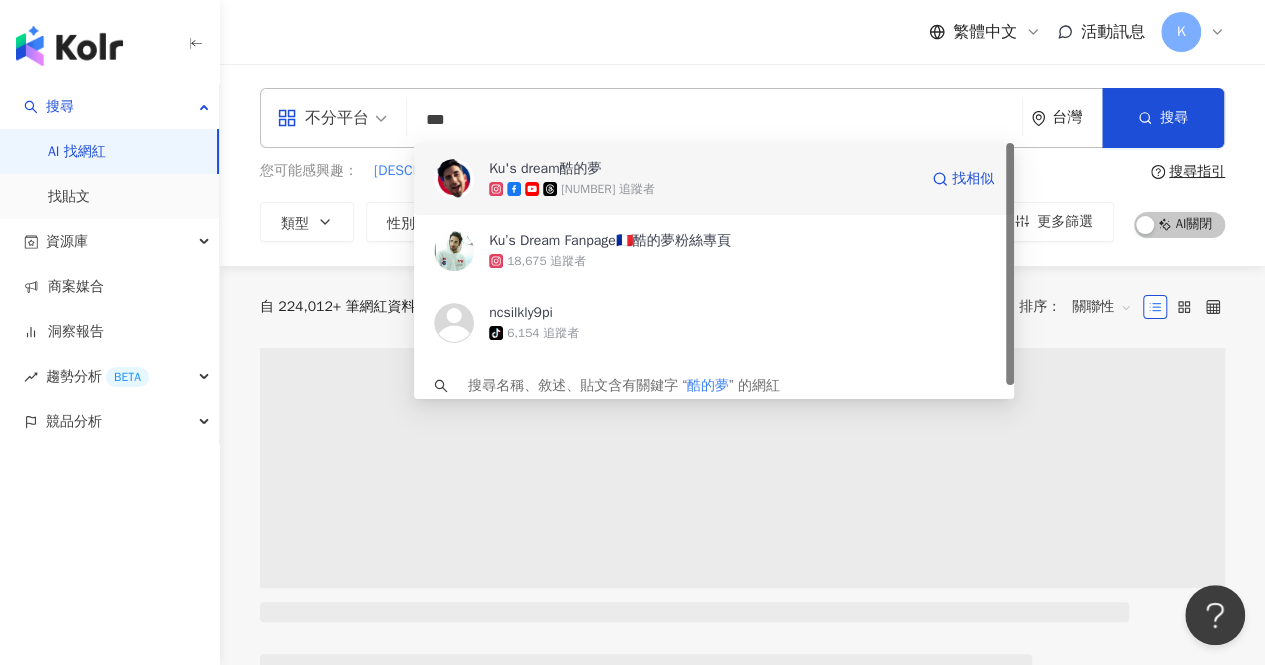 click on "Ku's dream酷的夢" at bounding box center (545, 169) 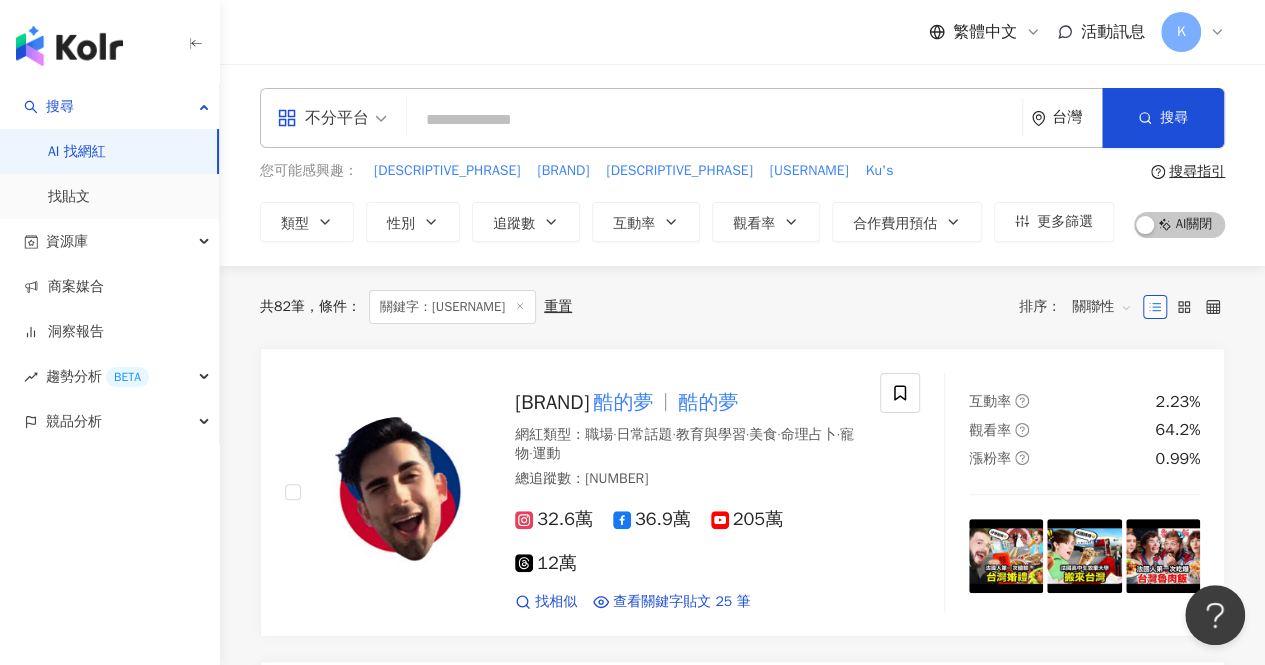 click at bounding box center (714, 120) 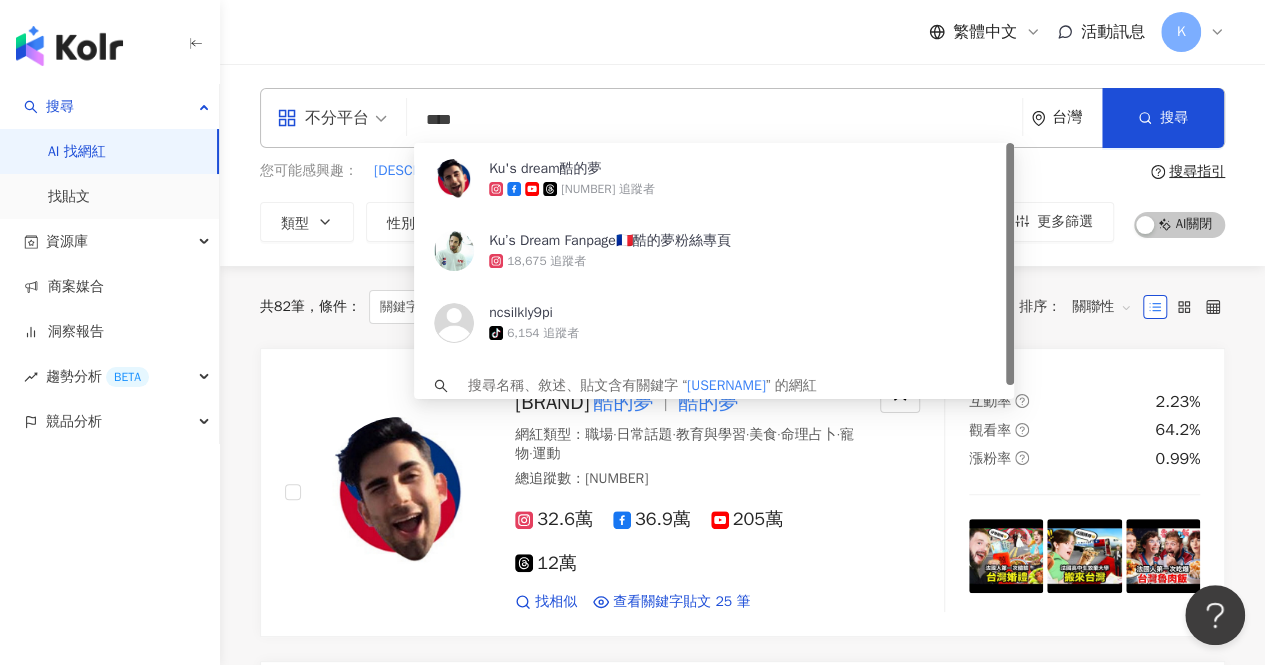 type on "***" 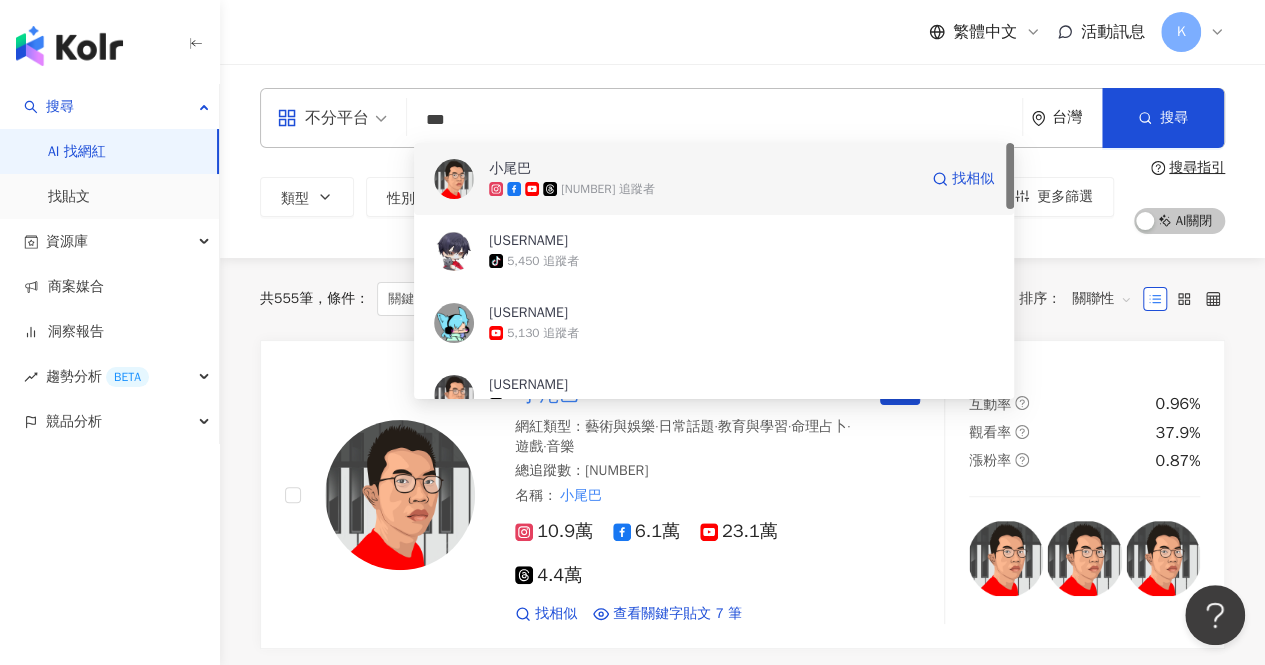 click on "小尾巴" at bounding box center (510, 169) 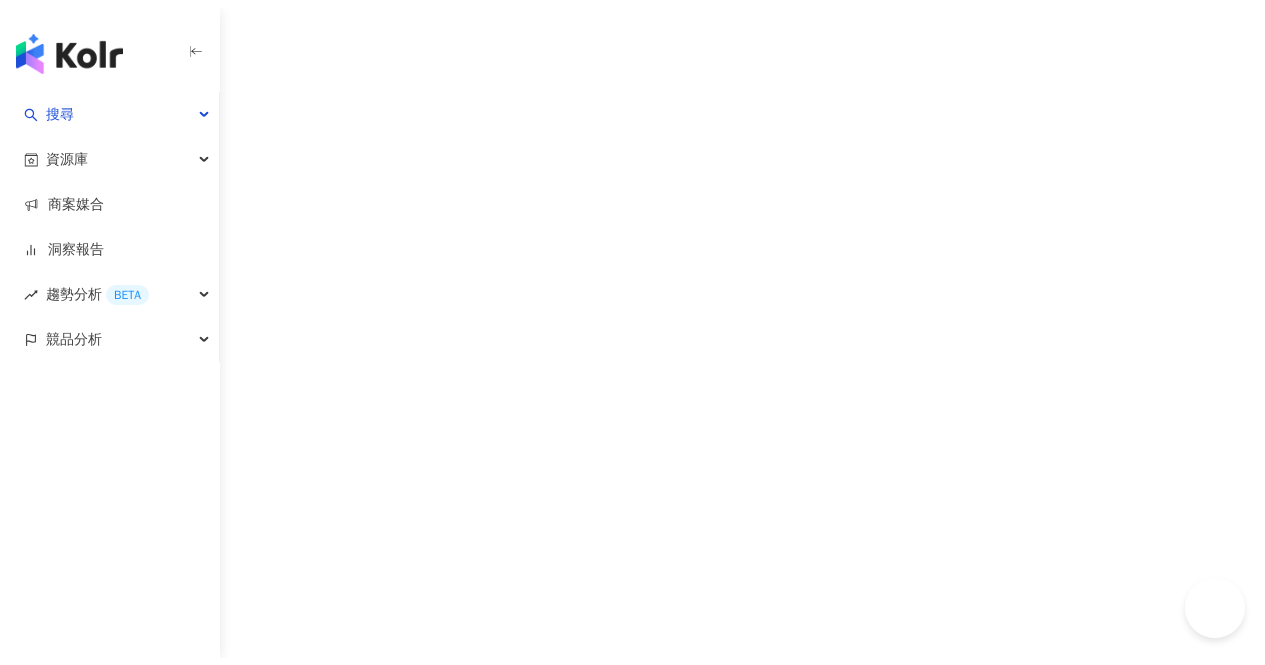 scroll, scrollTop: 0, scrollLeft: 0, axis: both 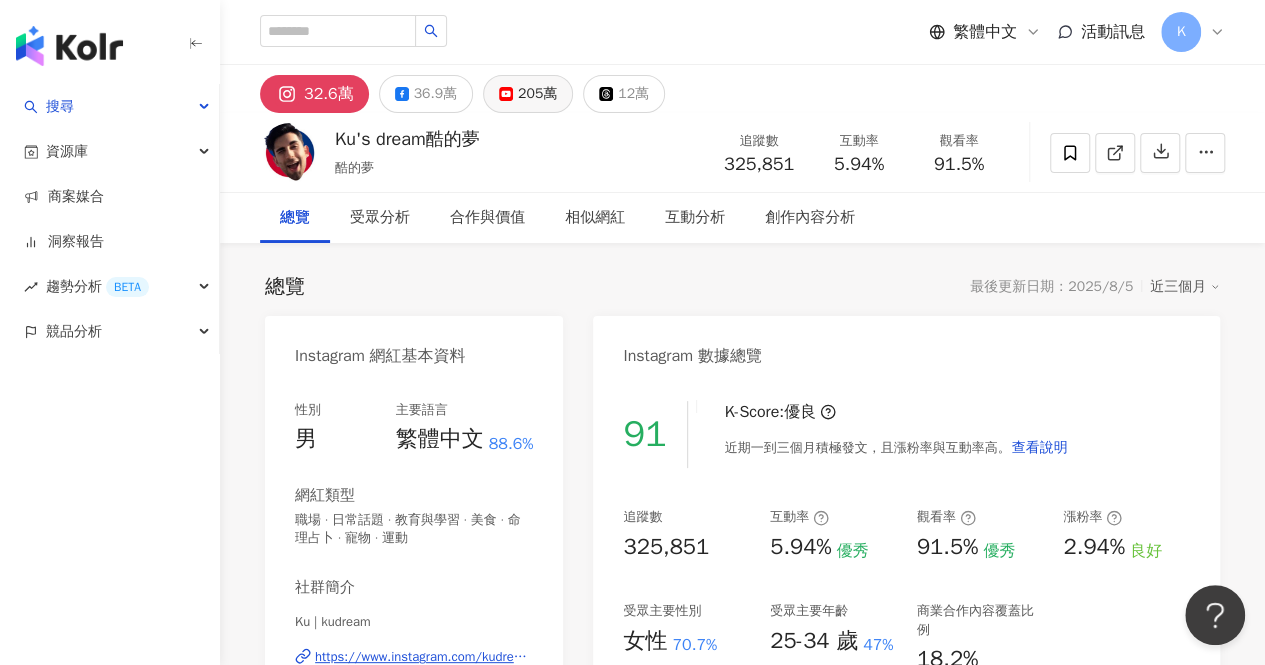 click on "205萬" at bounding box center (537, 94) 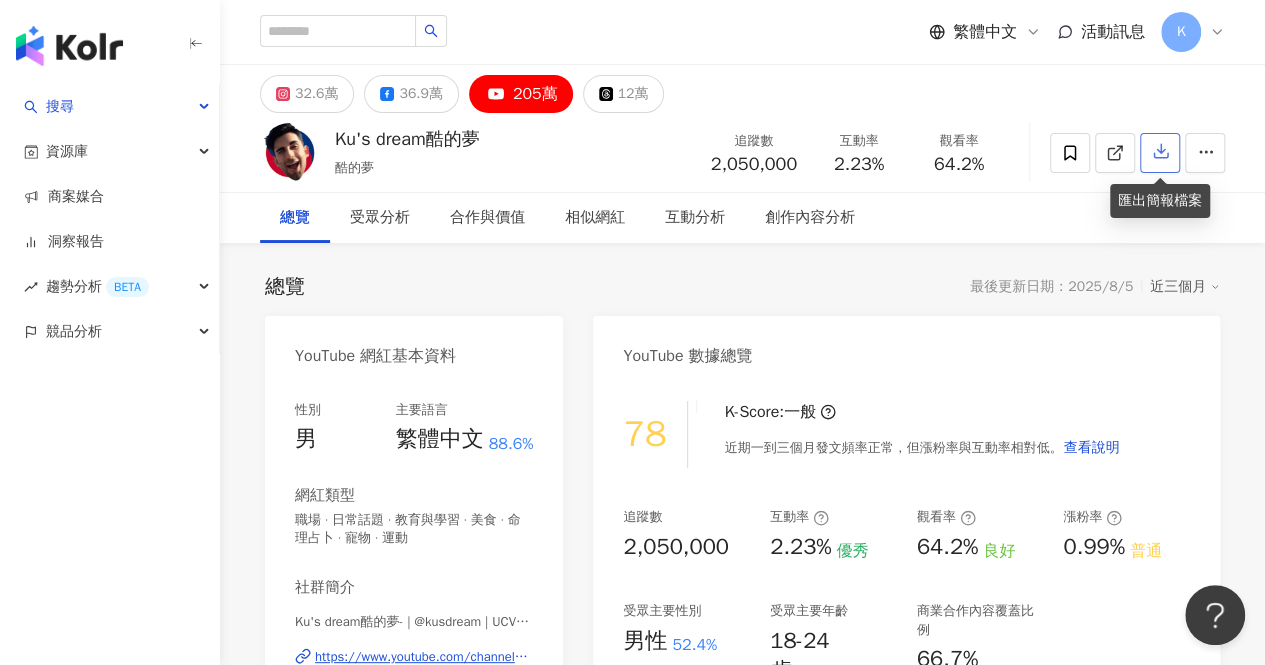 click 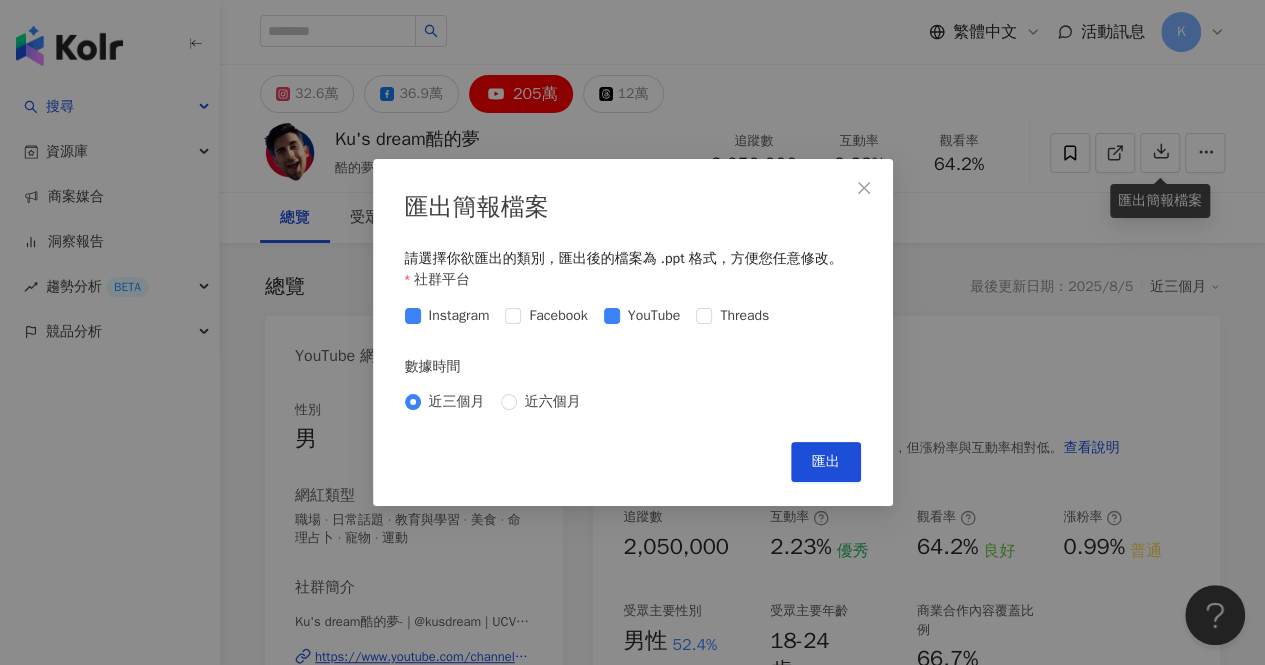 click on "匯出簡報檔案 請選擇你欲匯出的類別，匯出後的檔案為 .ppt 格式，方便您任意修改。 社群平台 Instagram Facebook YouTube Threads 數據時間 近三個月 近六個月 Cancel 匯出" at bounding box center [633, 332] 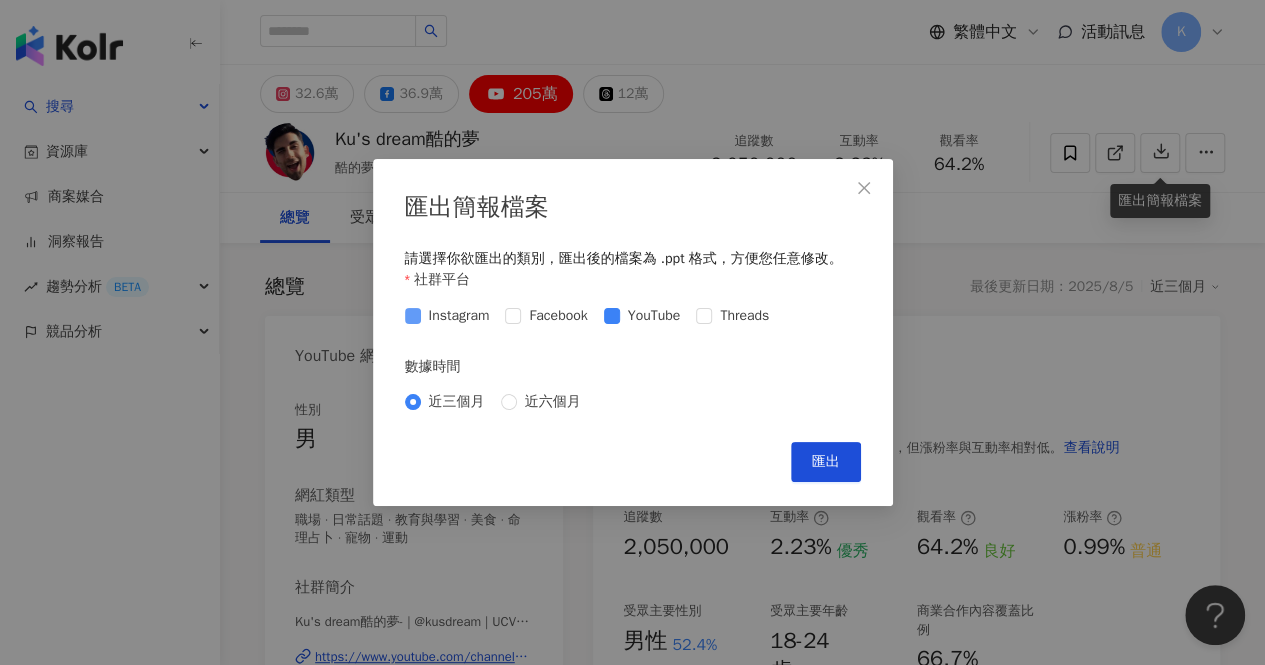 click at bounding box center [413, 316] 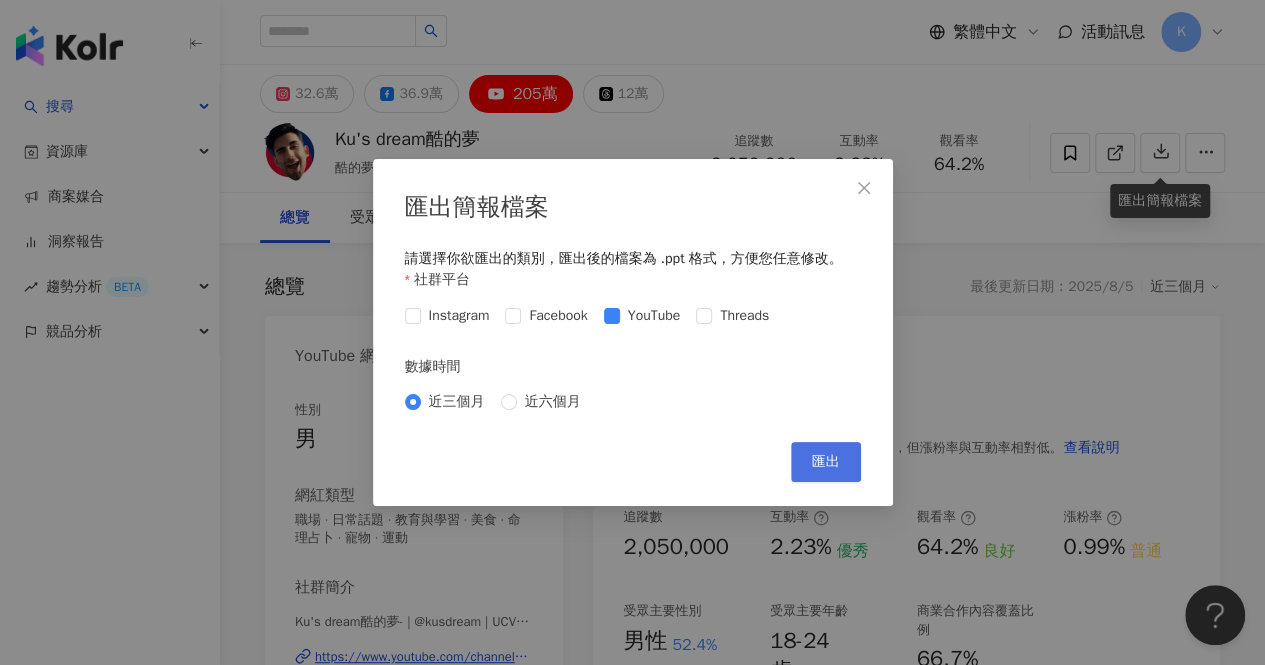 click on "匯出" at bounding box center [826, 462] 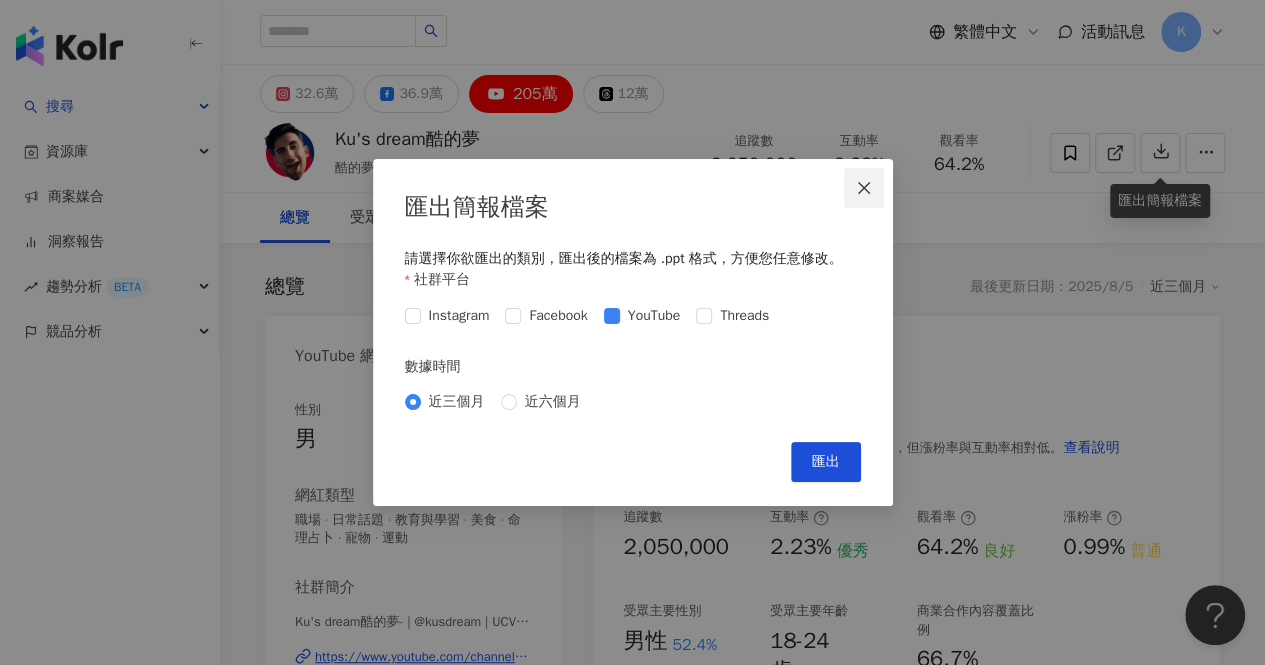 click 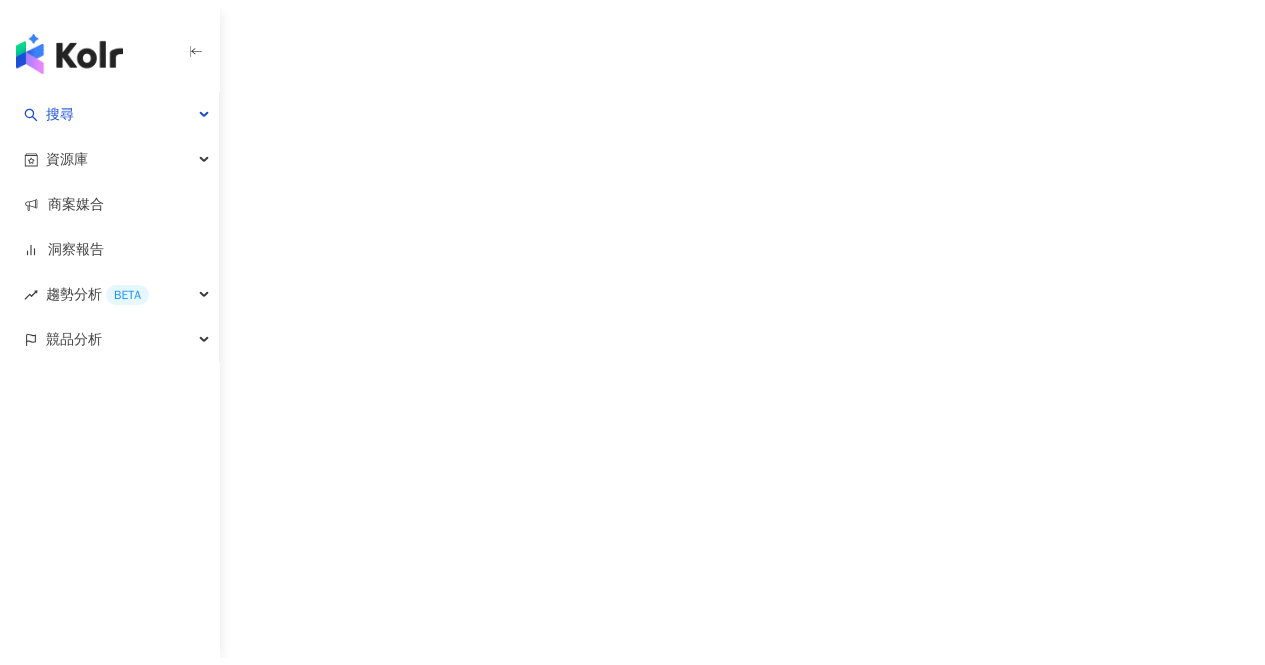 scroll, scrollTop: 0, scrollLeft: 0, axis: both 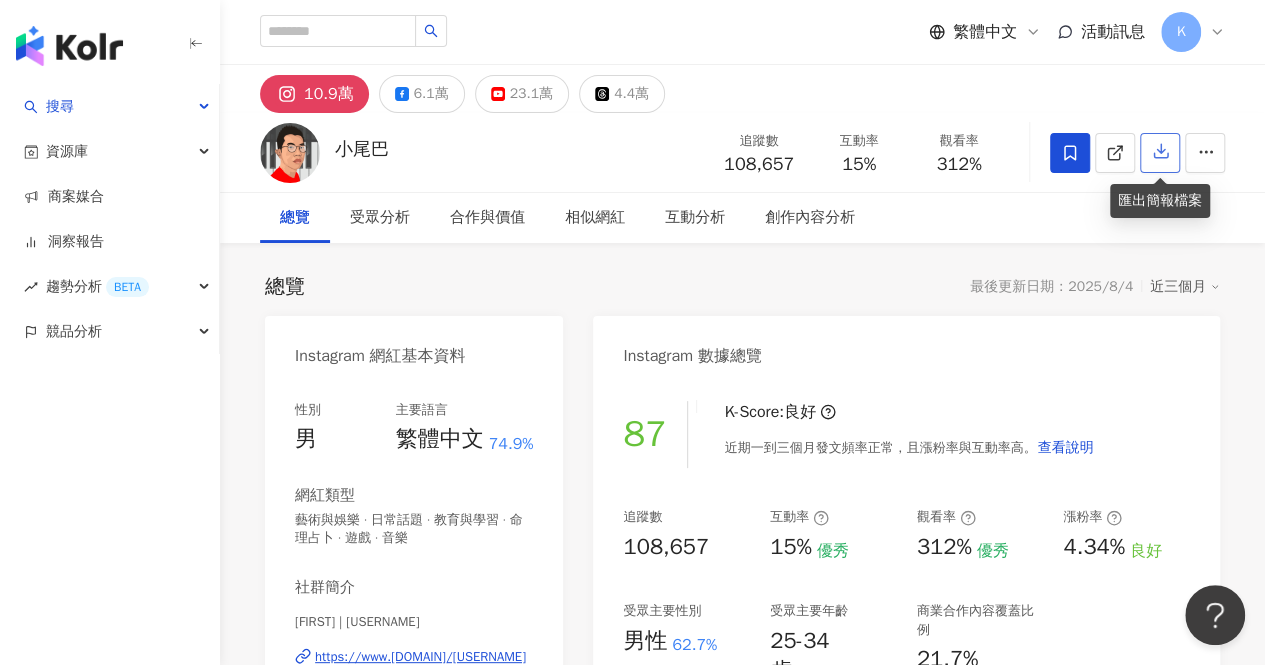 click 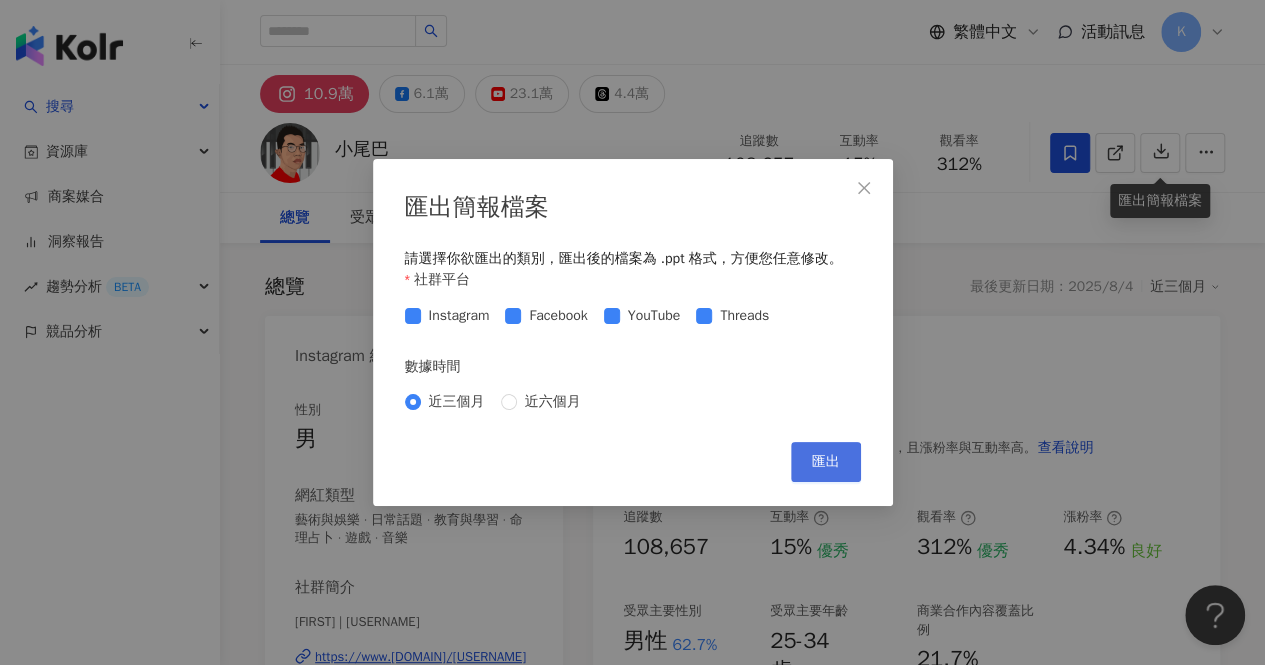 click on "匯出" at bounding box center [826, 462] 